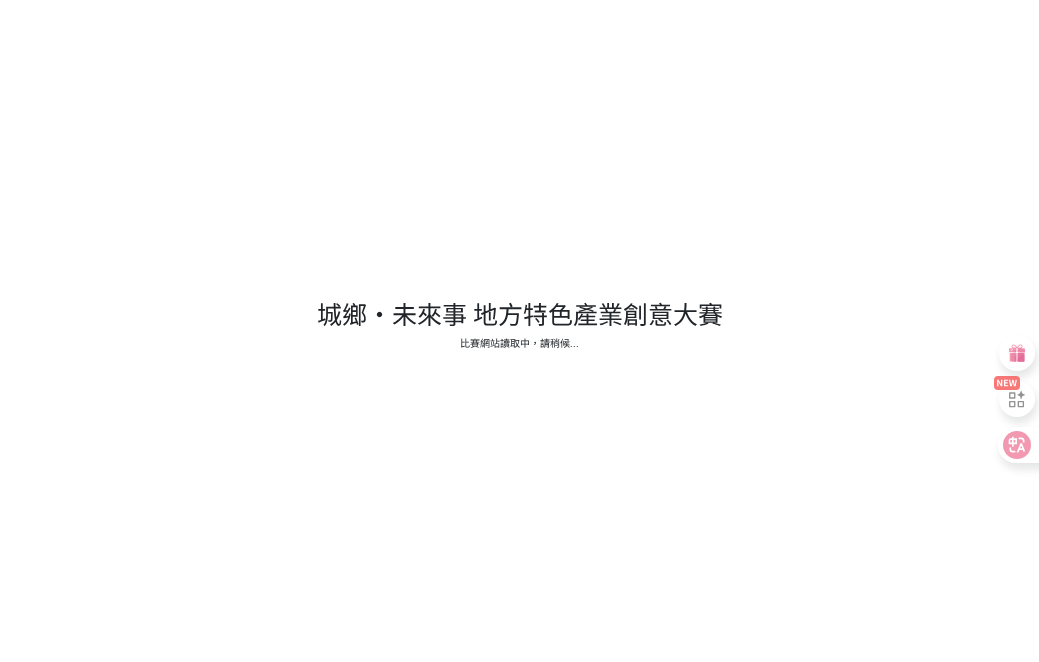 scroll, scrollTop: 0, scrollLeft: 0, axis: both 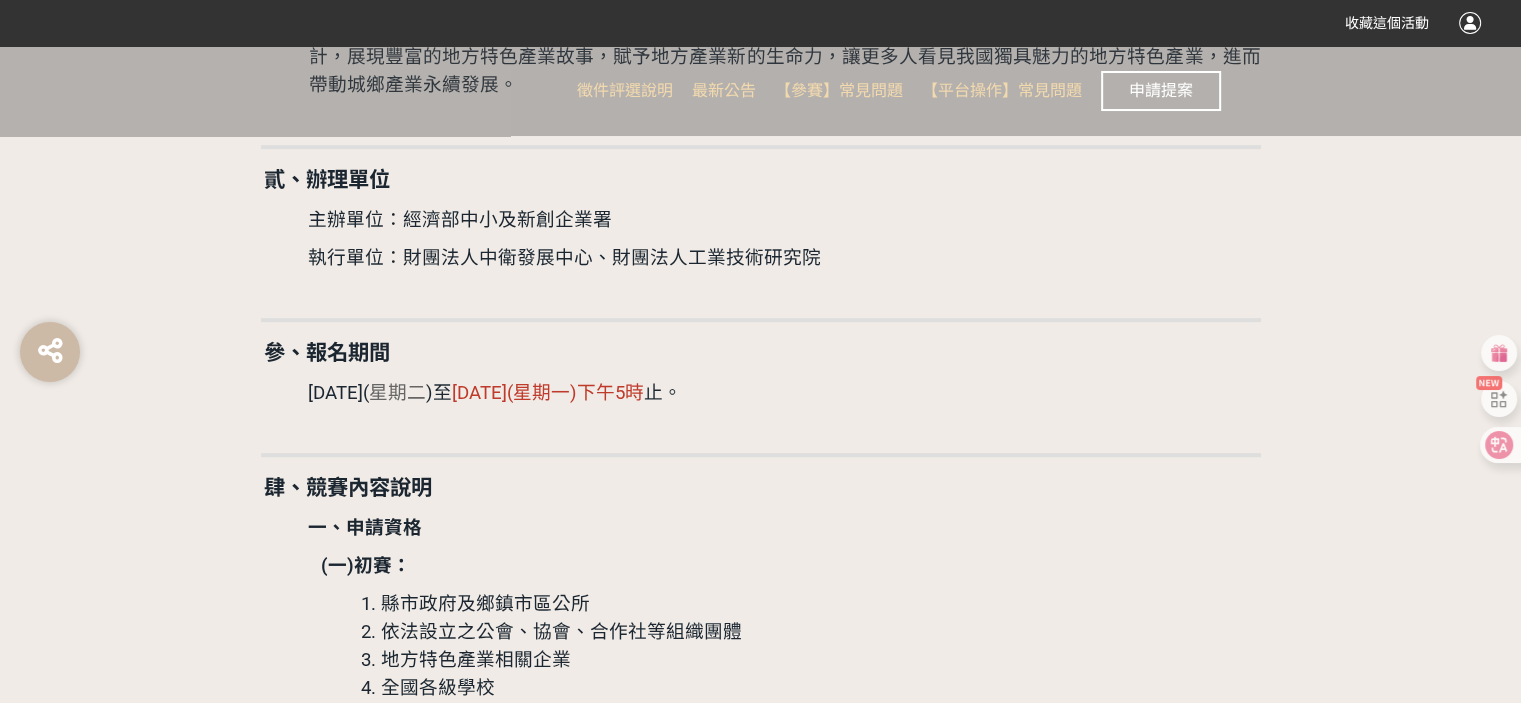 click on "[DATE]( 星期二 )至 [DATE](星期一)下午5時 止。" at bounding box center [784, 393] 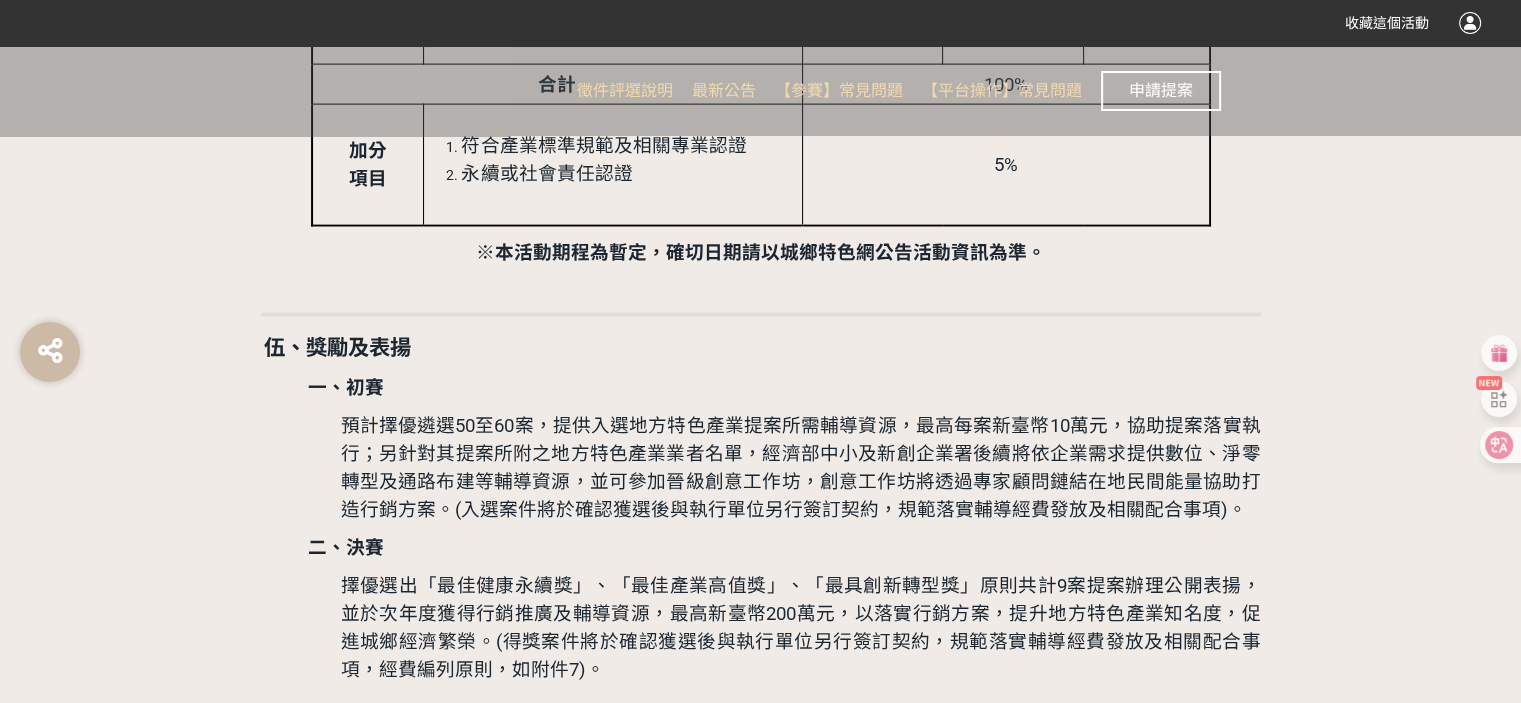 scroll, scrollTop: 4600, scrollLeft: 0, axis: vertical 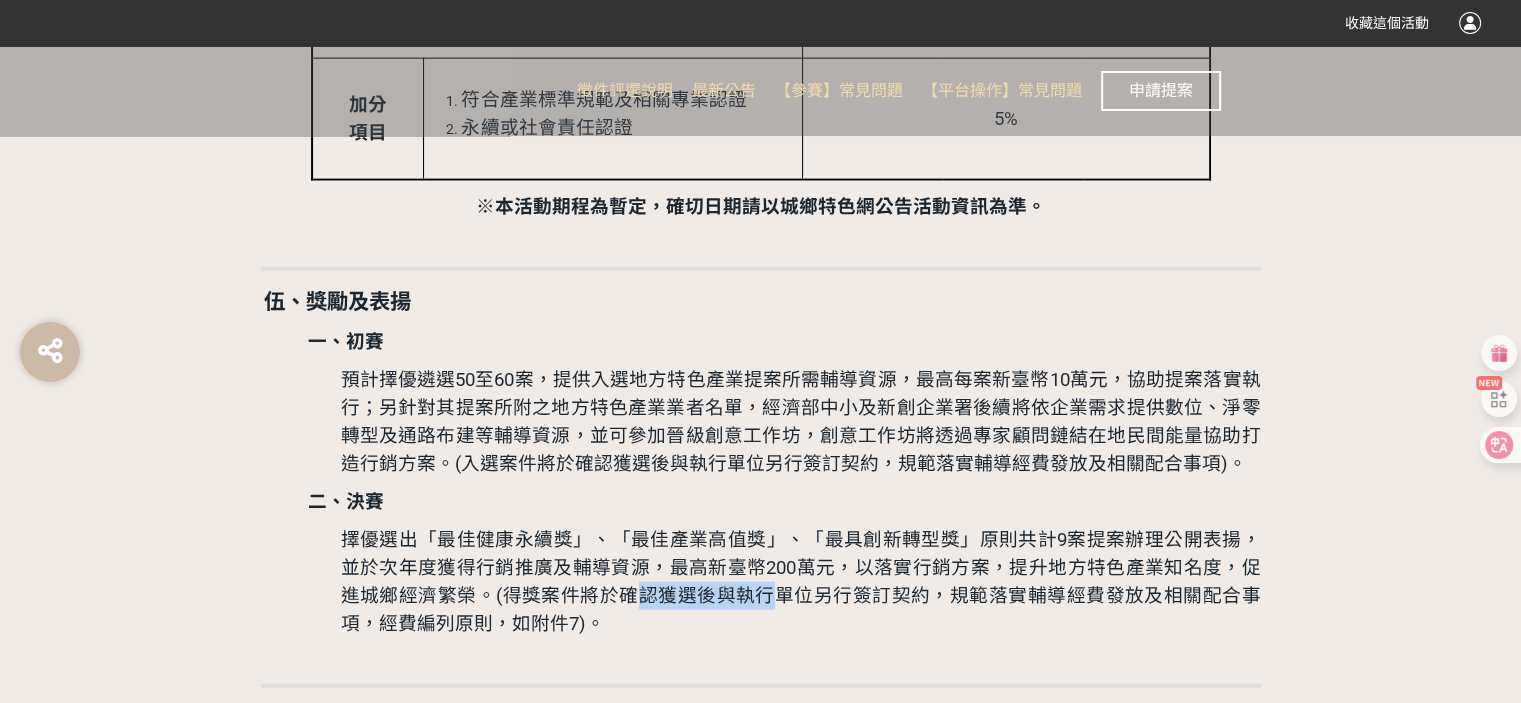 drag, startPoint x: 721, startPoint y: 562, endPoint x: 598, endPoint y: 569, distance: 123.19903 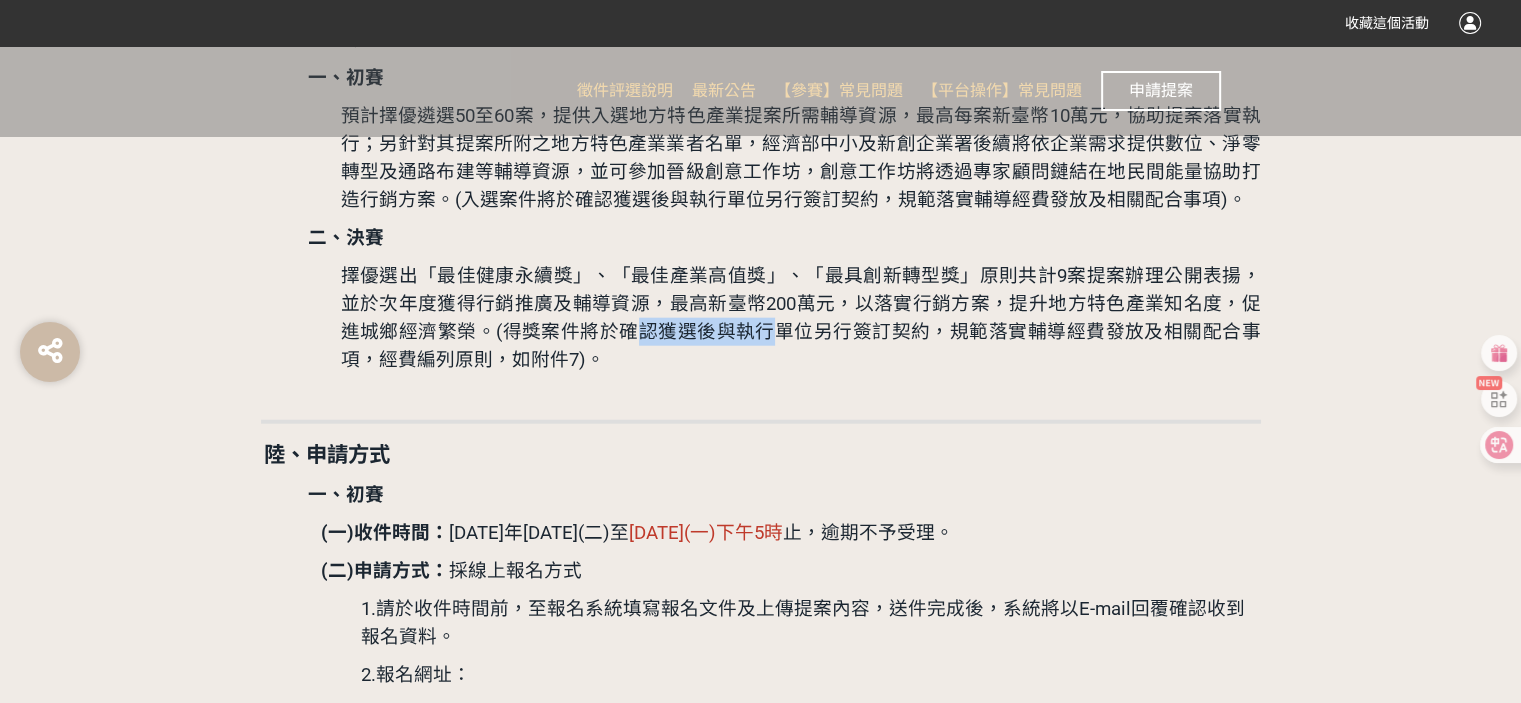 scroll, scrollTop: 4700, scrollLeft: 0, axis: vertical 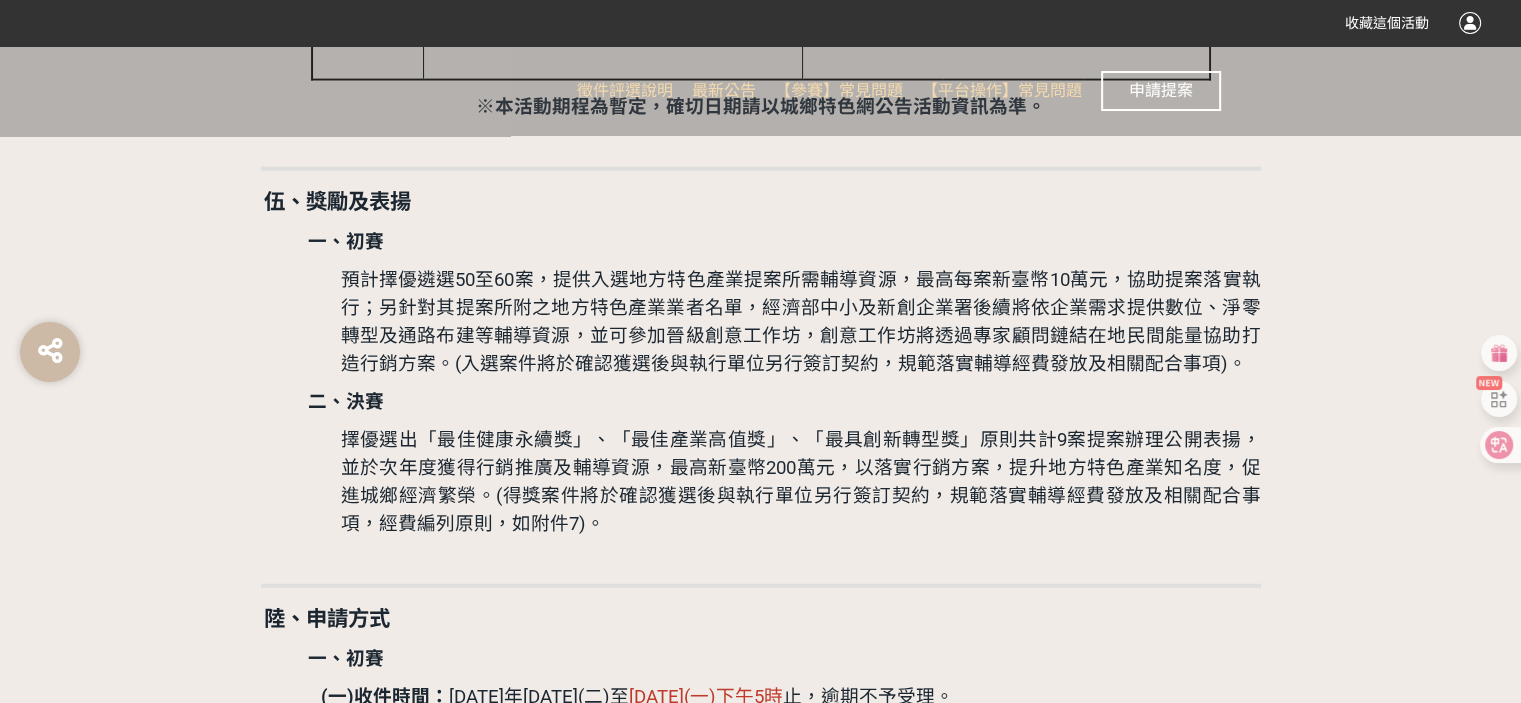 click on "擇優選出「最佳健康永續獎」、「最佳產業高值獎」、「最具創新轉型獎」原則共計9案提案辦理公開表揚，並於次年度獲得行銷推廣及輔導資源，最高新臺幣200萬元，以落實行銷方案，提升地方特色產業知名度，促進城鄉經濟繁榮。(得獎案件將於確認獲選後與執行單位另行簽訂契約，規範落實輔導經費發放及相關配合事項，經費編列原則，如附件7)。" at bounding box center [801, 482] 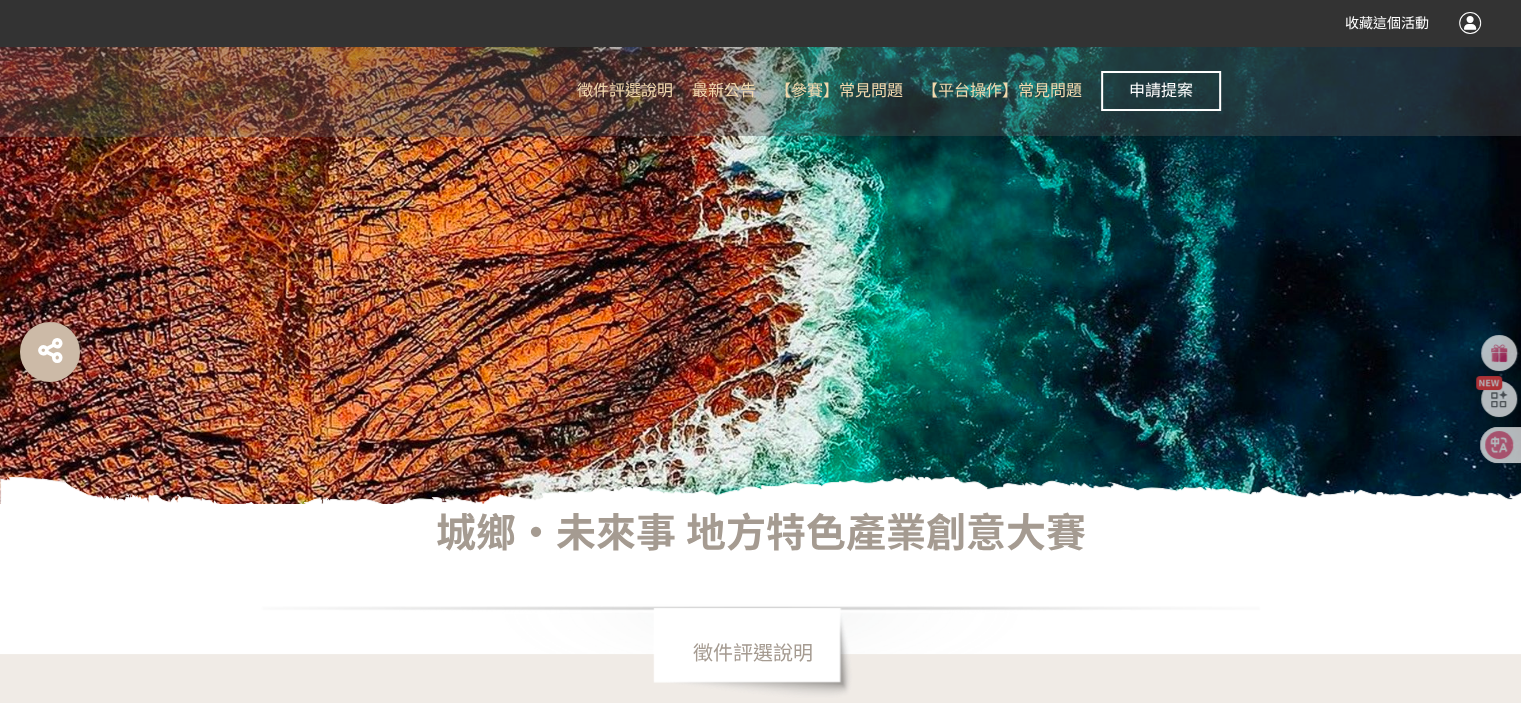 scroll, scrollTop: 200, scrollLeft: 0, axis: vertical 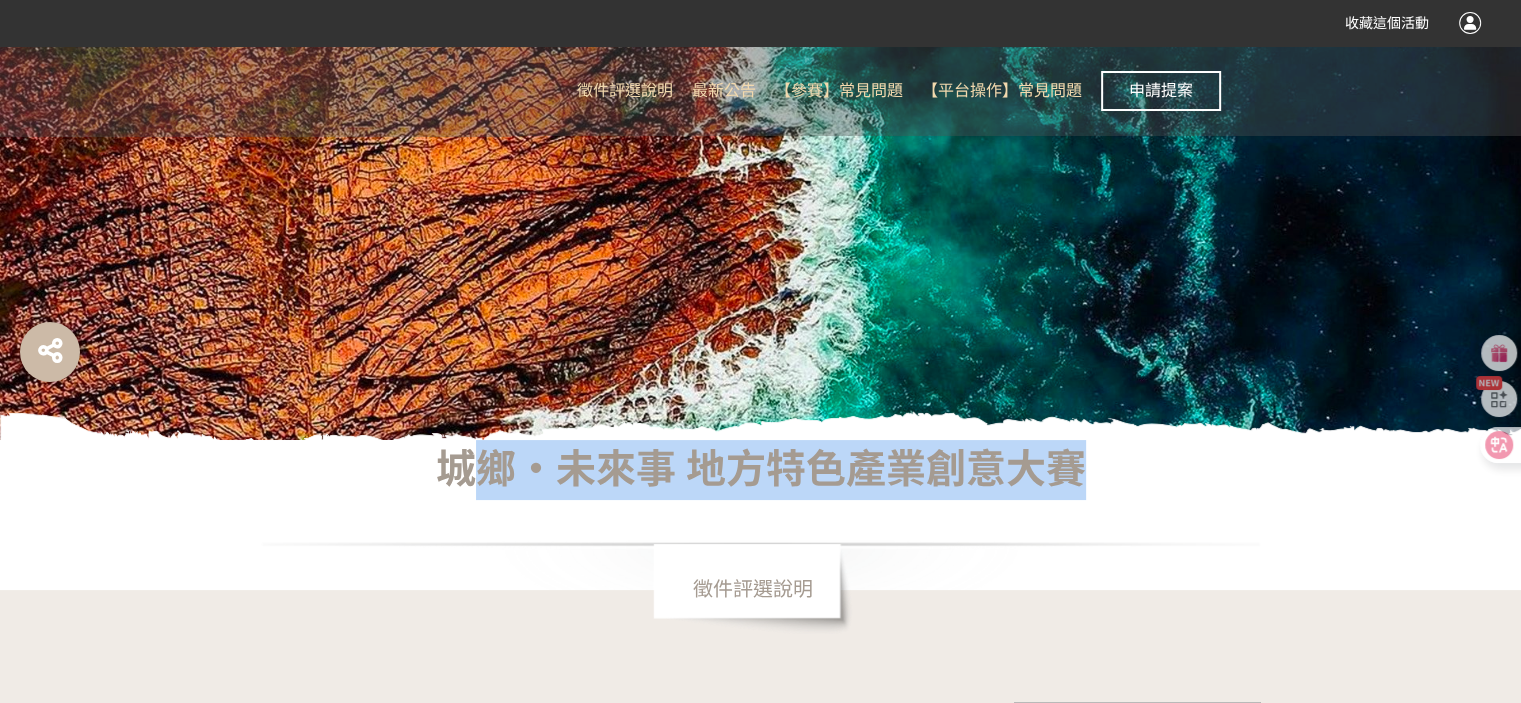 drag, startPoint x: 458, startPoint y: 469, endPoint x: 1089, endPoint y: 480, distance: 631.0959 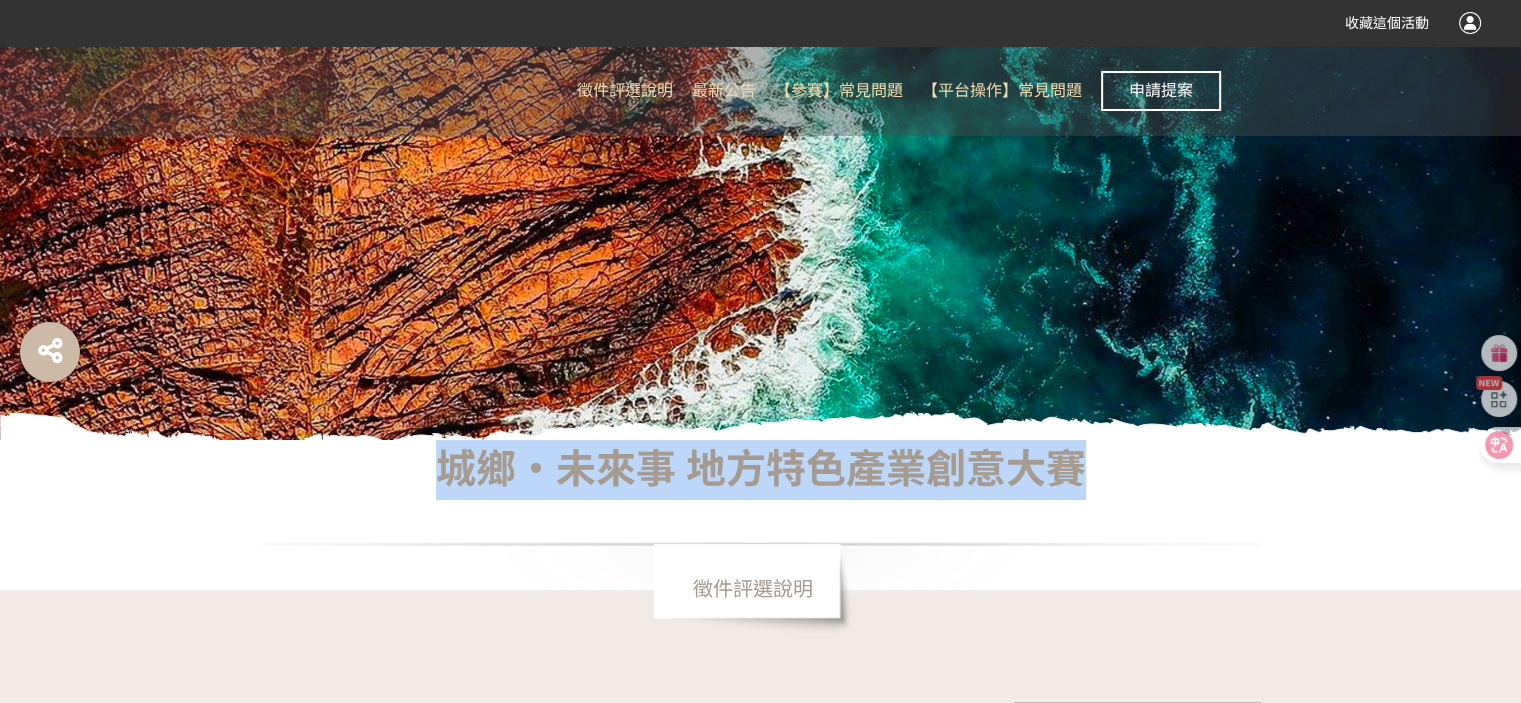 drag, startPoint x: 454, startPoint y: 482, endPoint x: 1197, endPoint y: 495, distance: 743.1137 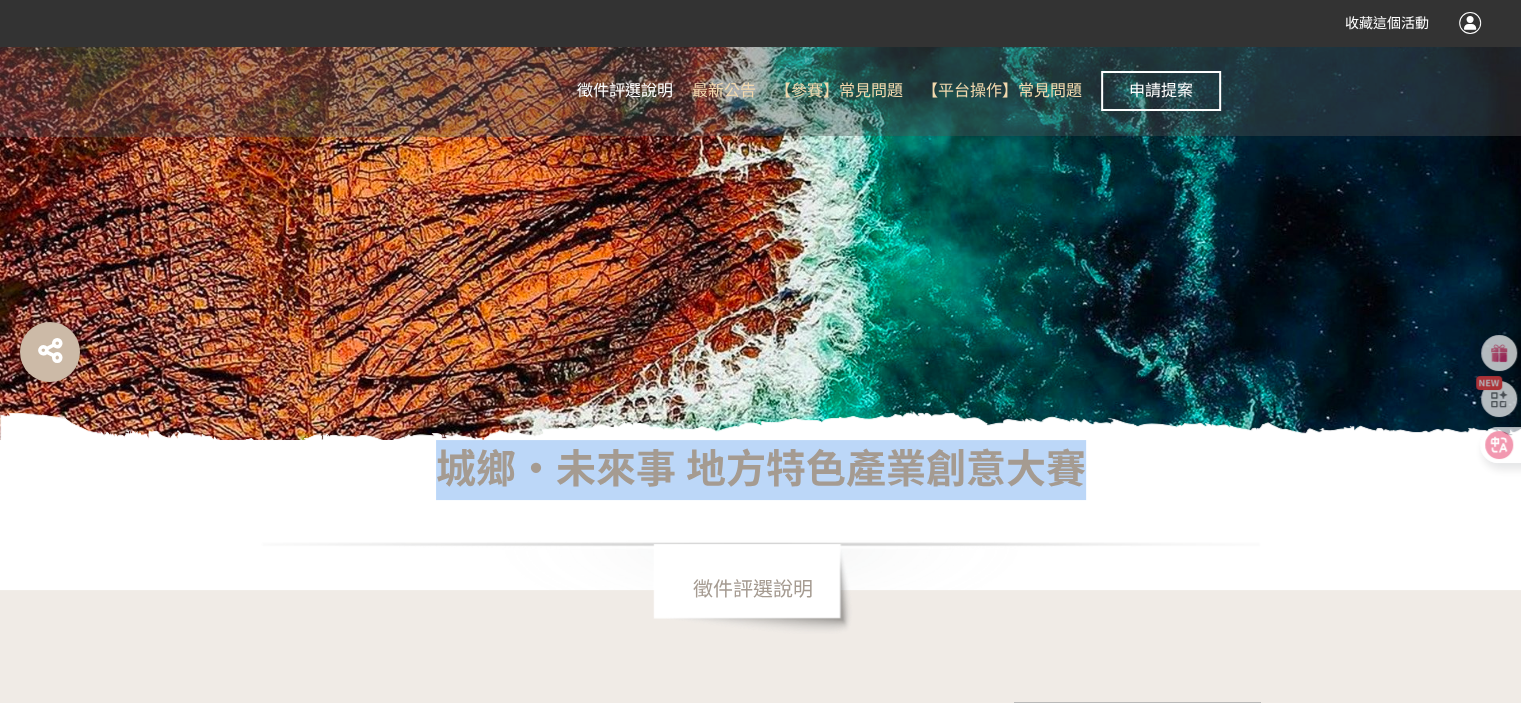 click on "徵件評選說明" at bounding box center [625, 90] 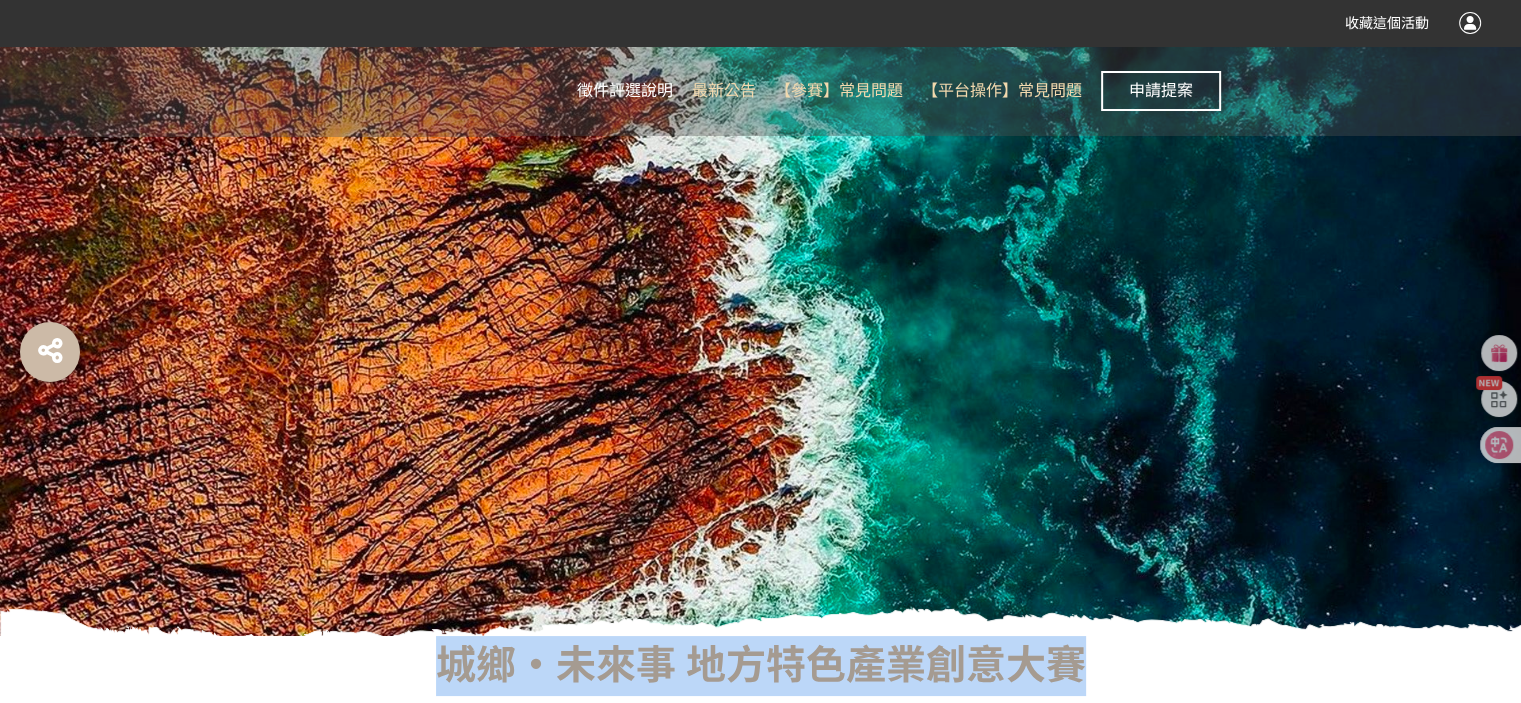 scroll, scrollTop: 0, scrollLeft: 0, axis: both 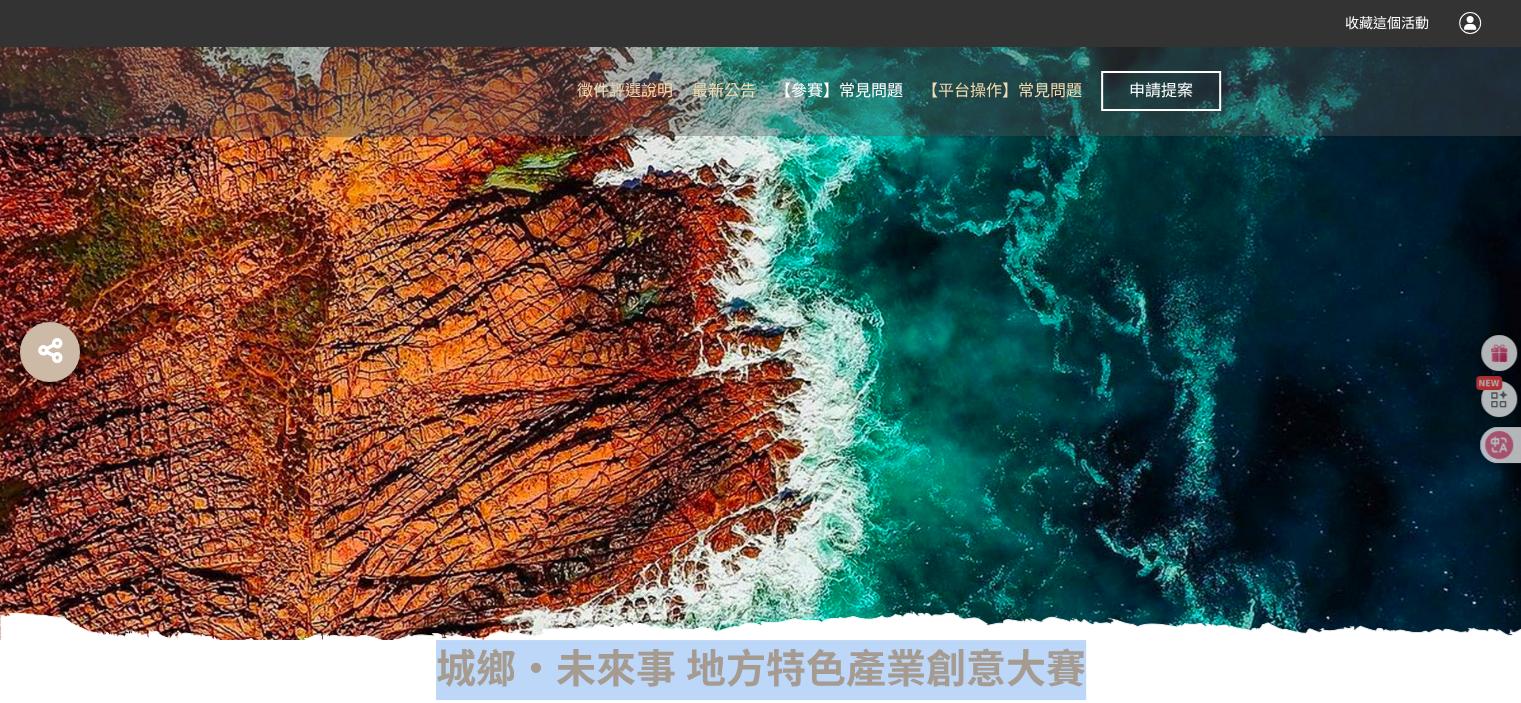 click on "【參賽】常見問題" at bounding box center (839, 90) 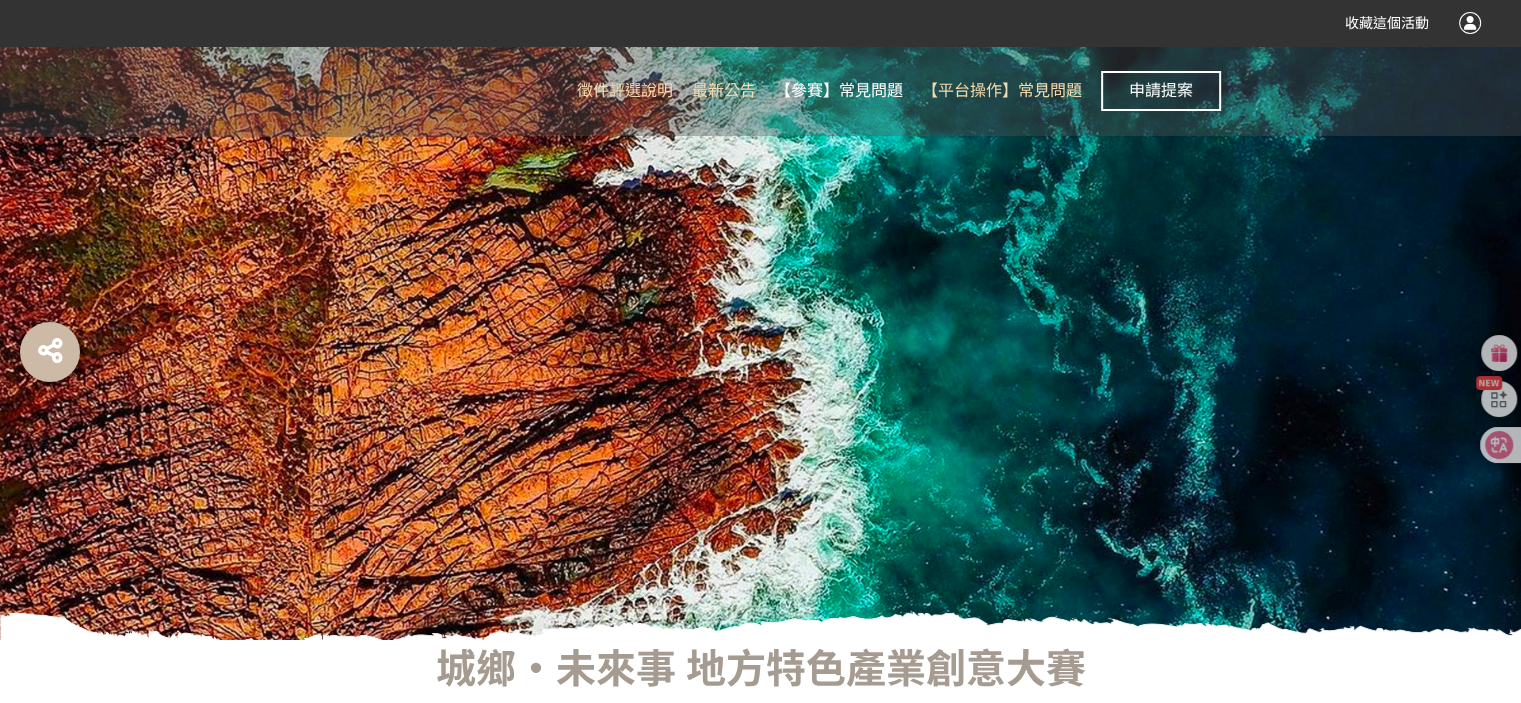 click on "【參賽】常見問題" at bounding box center (839, 90) 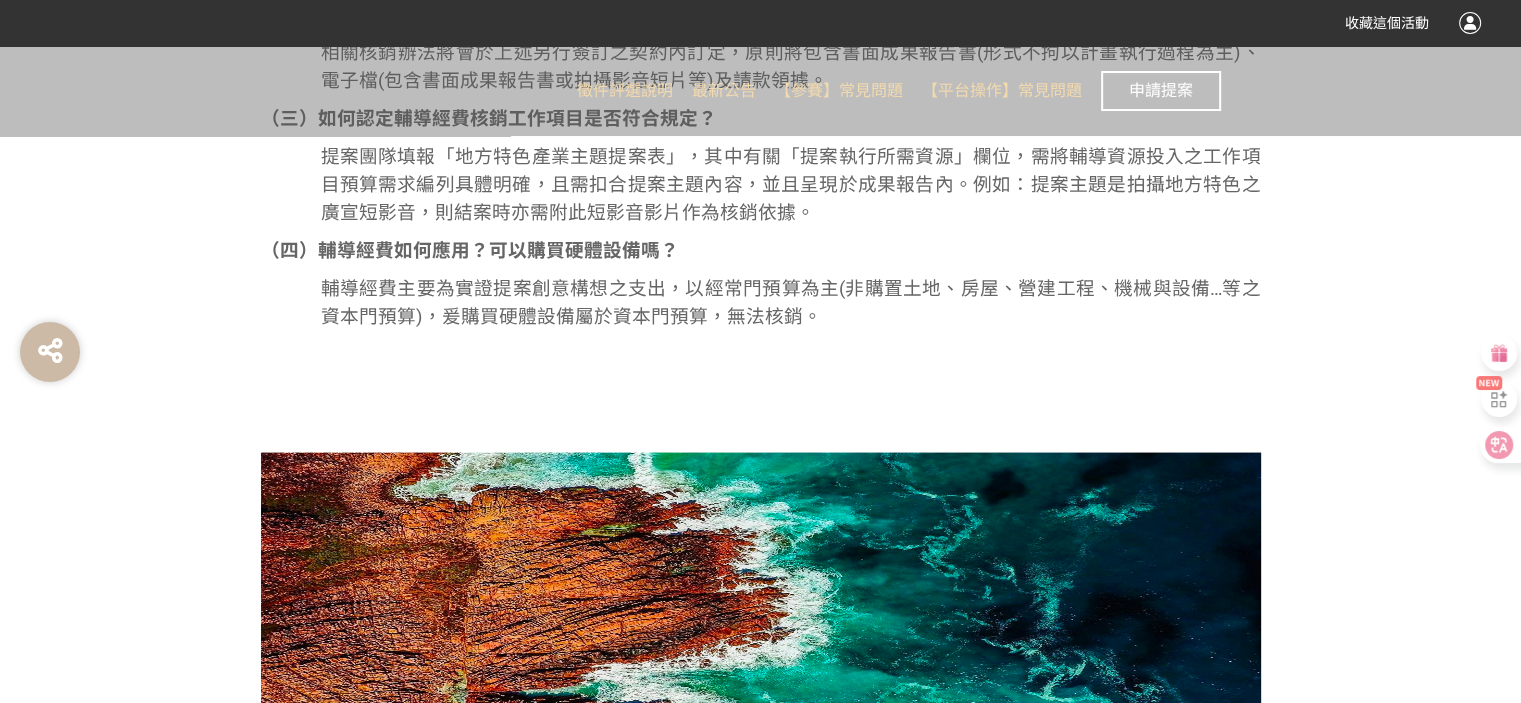 scroll, scrollTop: 2374, scrollLeft: 0, axis: vertical 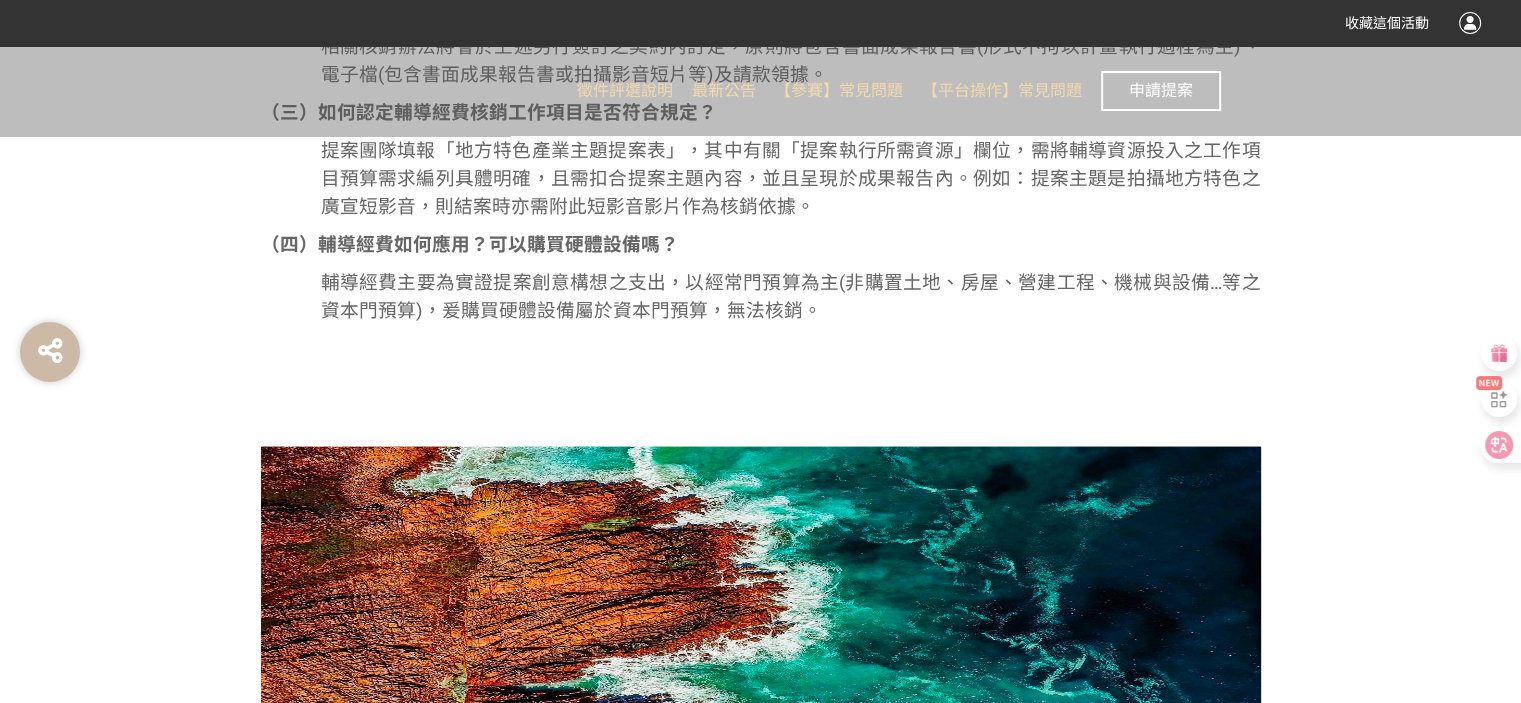 click on "城鄉‧未來事 地方特色產業創意大賽 【參賽】常見問題   一、關於計畫提案 （一）請問是否提供計畫撰寫統一格式電子檔？是否有參考範本？ 本次活動以創意競賽為主，非屬補助型態之提案模式，提案表格計有「報名表」及「地方特色產業主題提案表」並採線上填寫方式，其中主題提案表相關內容部分尚有字數限制，且可以簡報、影片或其他可供說明概念之作品呈現，因而無既定之撰寫範本格式。相關提案懶人包可上網：城鄉特色網([URL][DOMAIN_NAME]。 （二）可以具體舉例說明三項提案主題(健康永續、產業高值及創新轉型)有那些產業範例嗎？ 健康永續： 具發展潛力之高質感、永續健康服務產業如：長宿休閒(Long Stay)、中西醫療癒服務、運動產業、身心靈體驗活動、醫美醫療及健康檢查等服務產業。 產業高值： 創新轉型： 。   二、關於計畫審查" at bounding box center [760, -644] 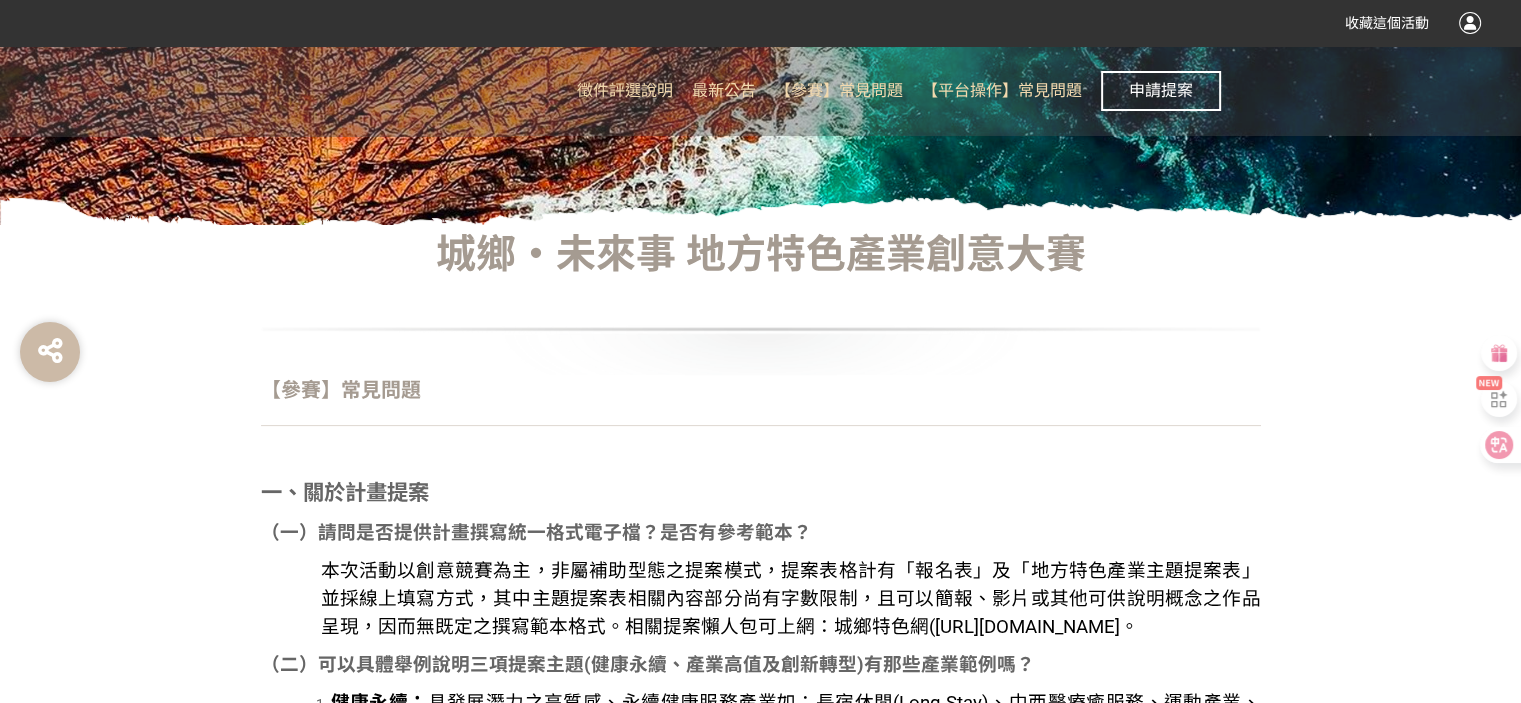 scroll, scrollTop: 300, scrollLeft: 0, axis: vertical 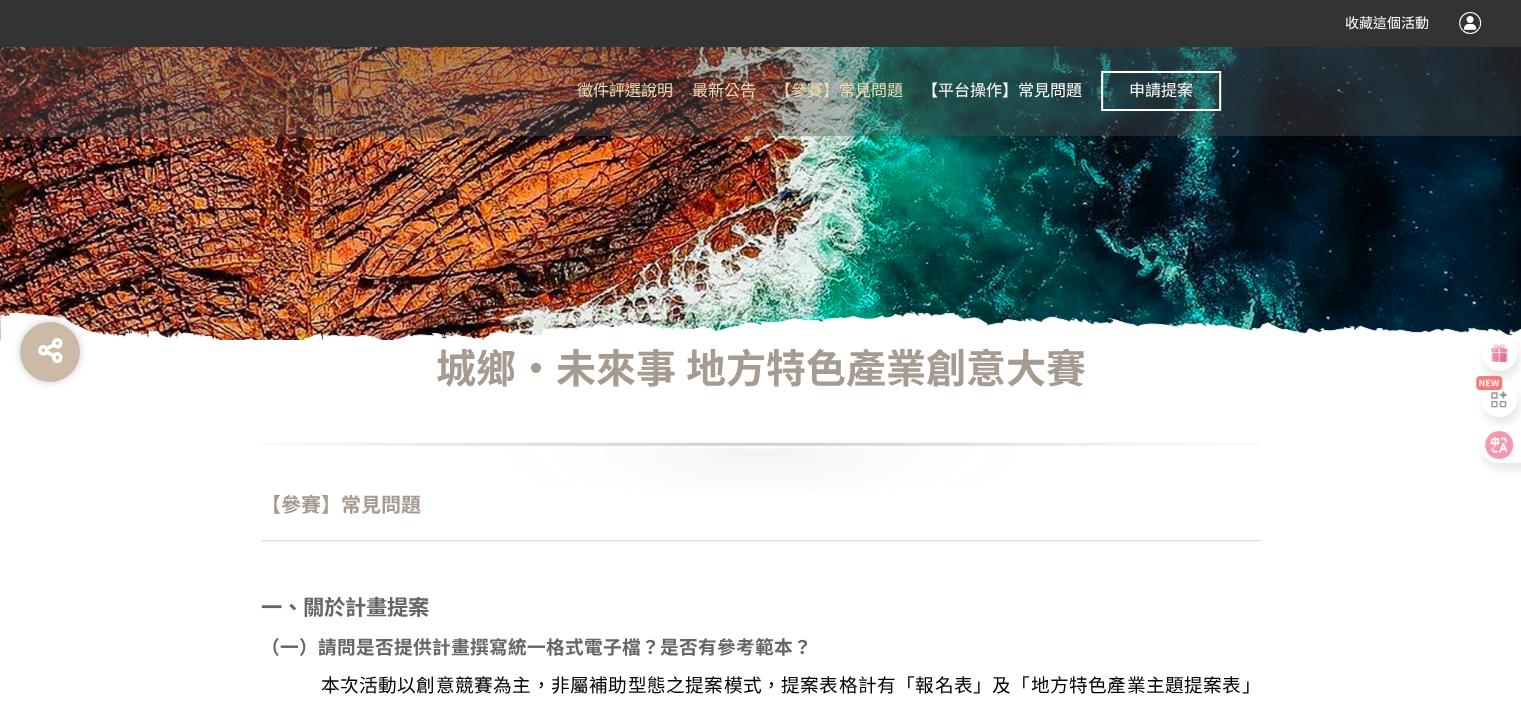 click on "【平台操作】常見問題" at bounding box center [1002, 90] 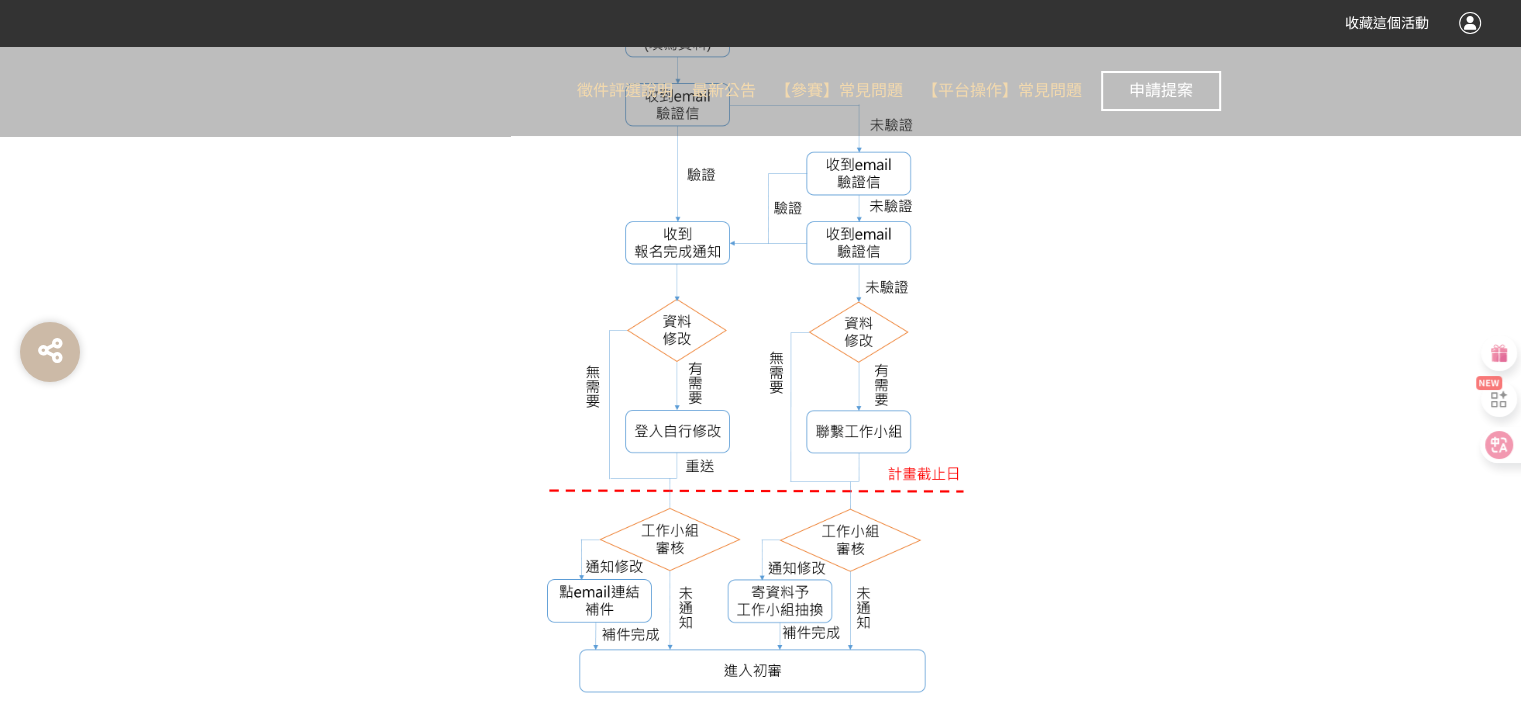 scroll, scrollTop: 2466, scrollLeft: 0, axis: vertical 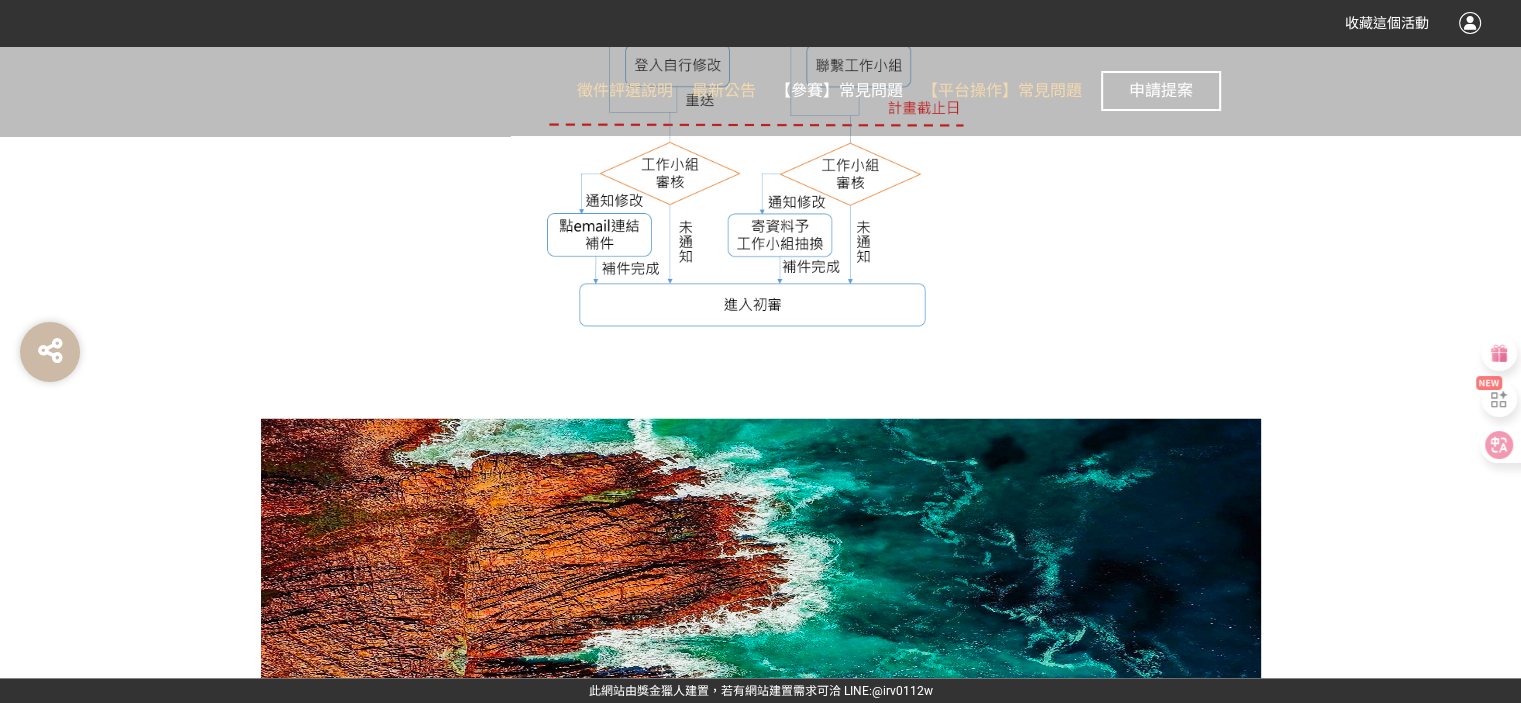 click on "【參賽】常見問題" at bounding box center (839, 90) 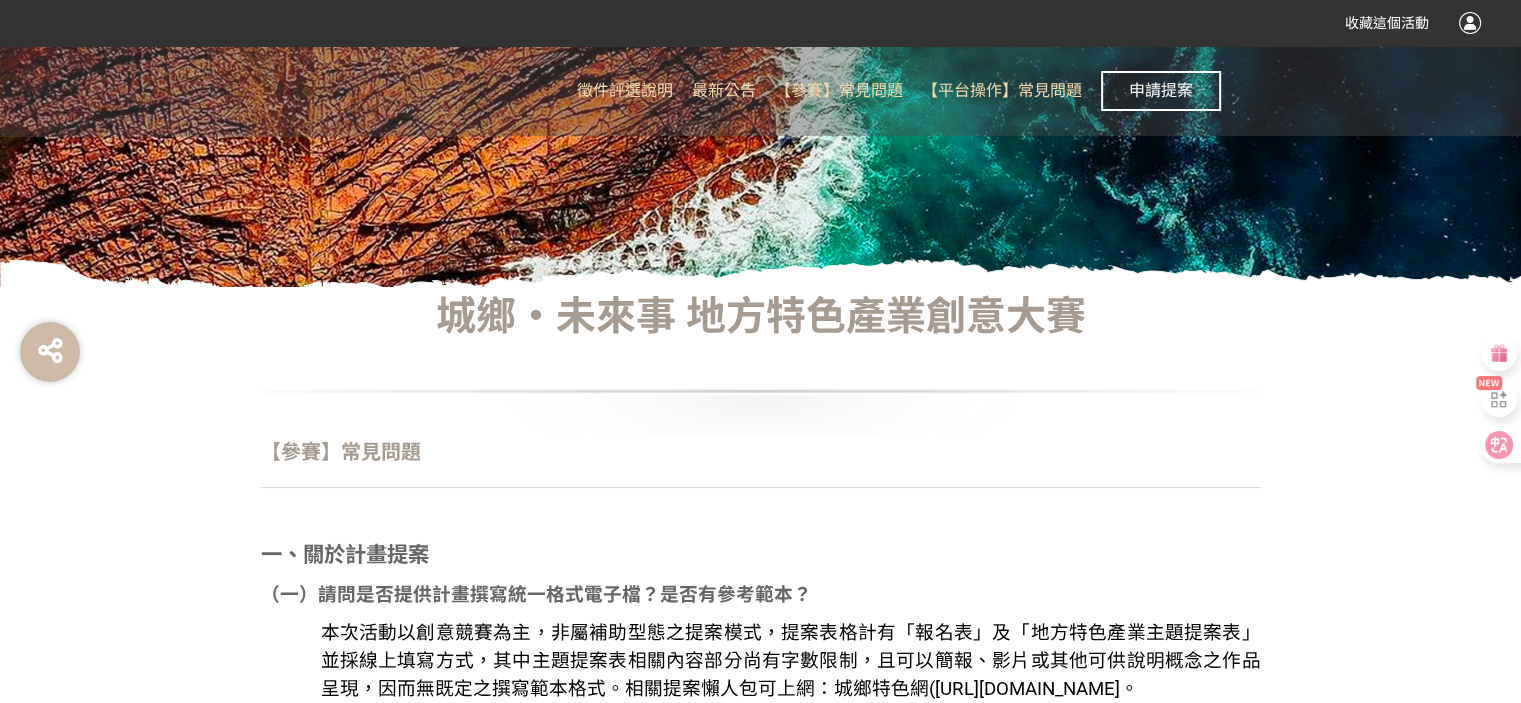 scroll, scrollTop: 500, scrollLeft: 0, axis: vertical 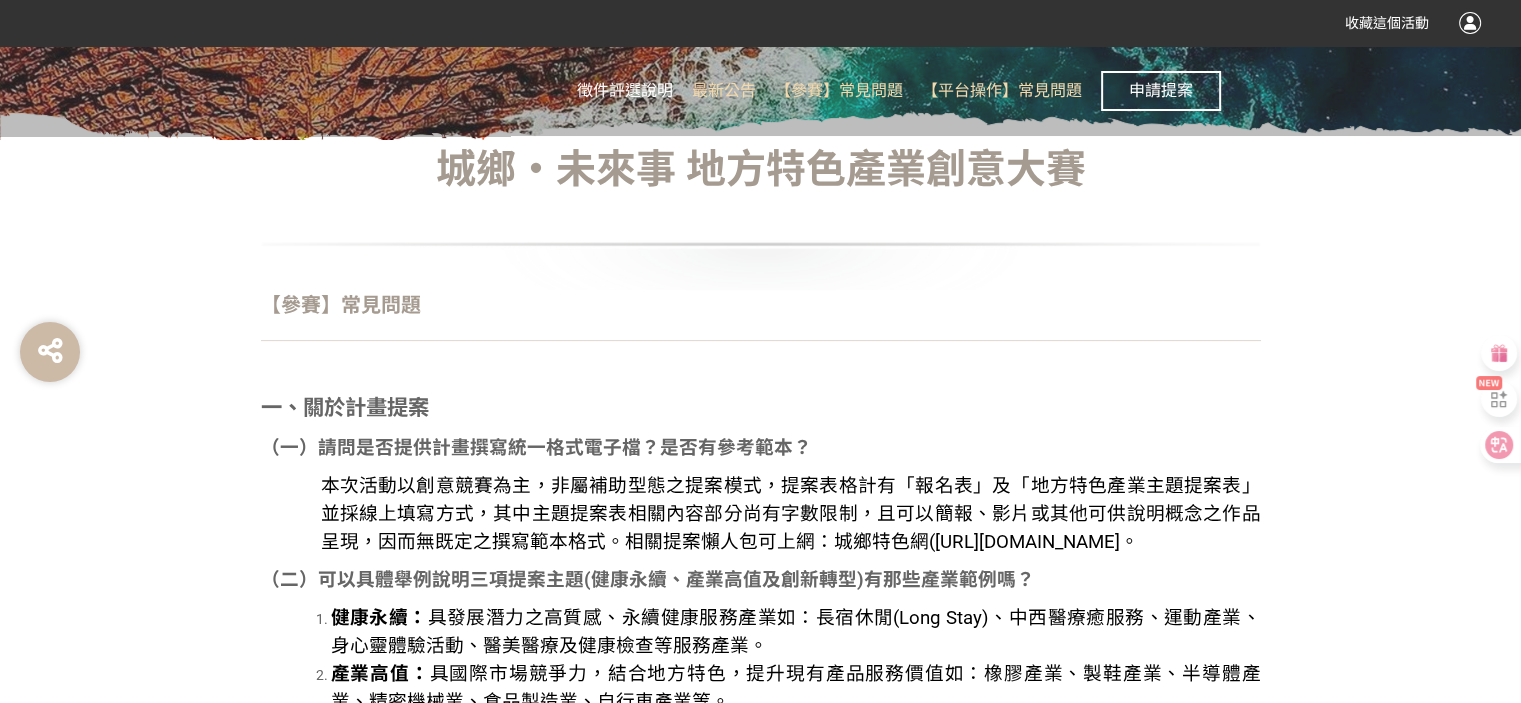 click on "徵件評選說明" at bounding box center (625, 90) 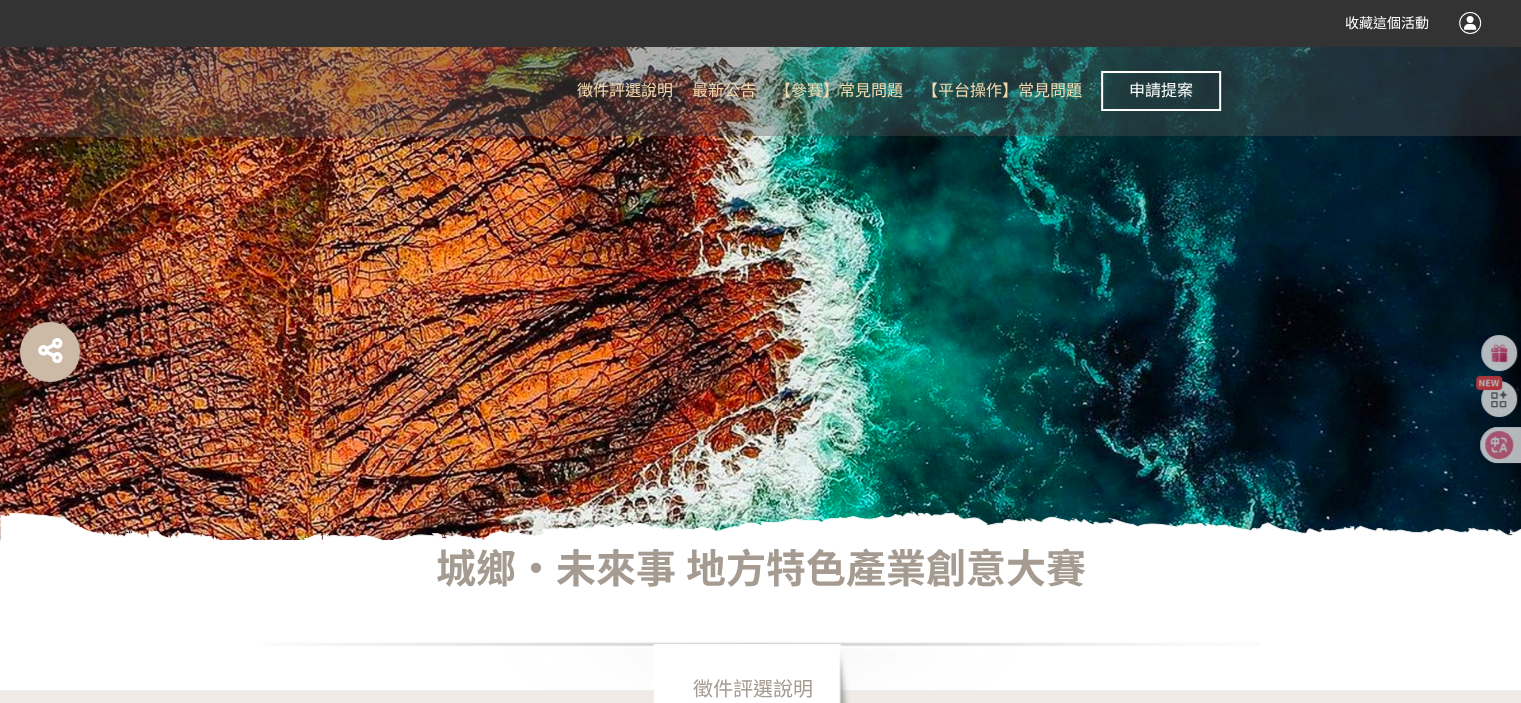 scroll, scrollTop: 600, scrollLeft: 0, axis: vertical 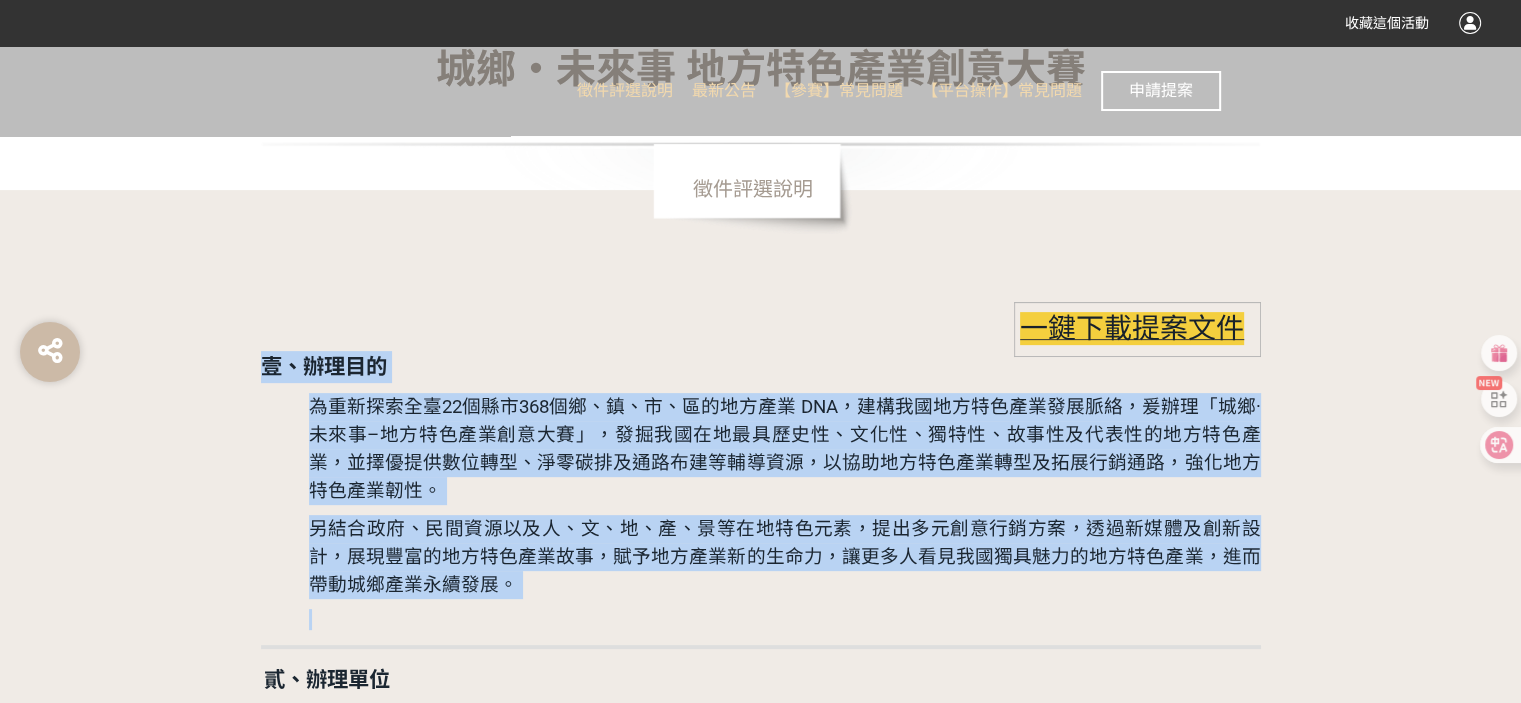 drag, startPoint x: 256, startPoint y: 359, endPoint x: 880, endPoint y: 619, distance: 676 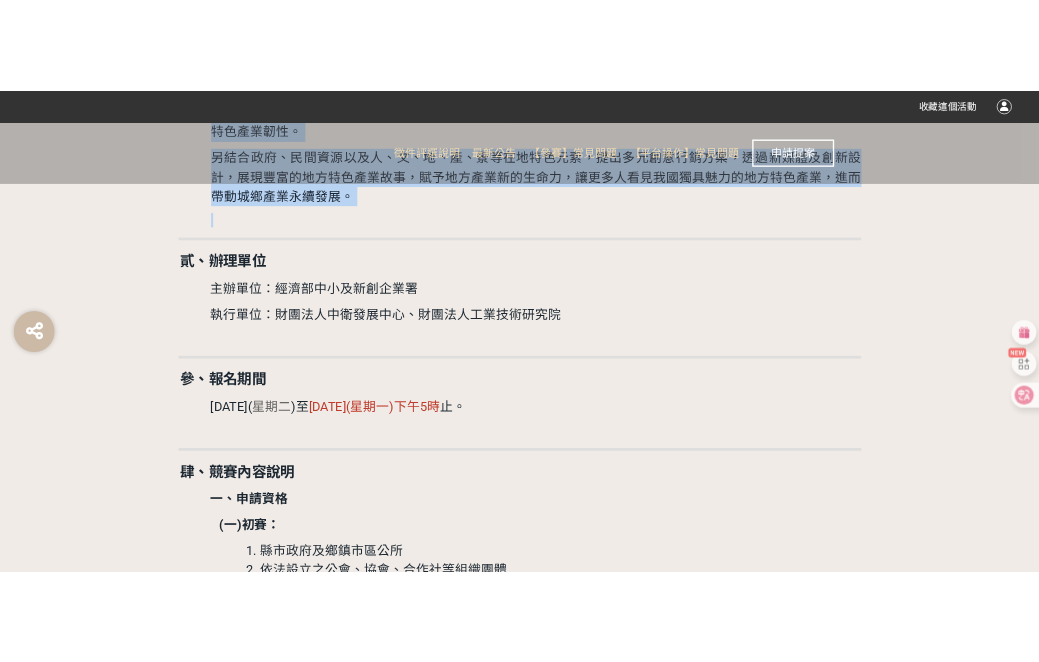 scroll, scrollTop: 900, scrollLeft: 0, axis: vertical 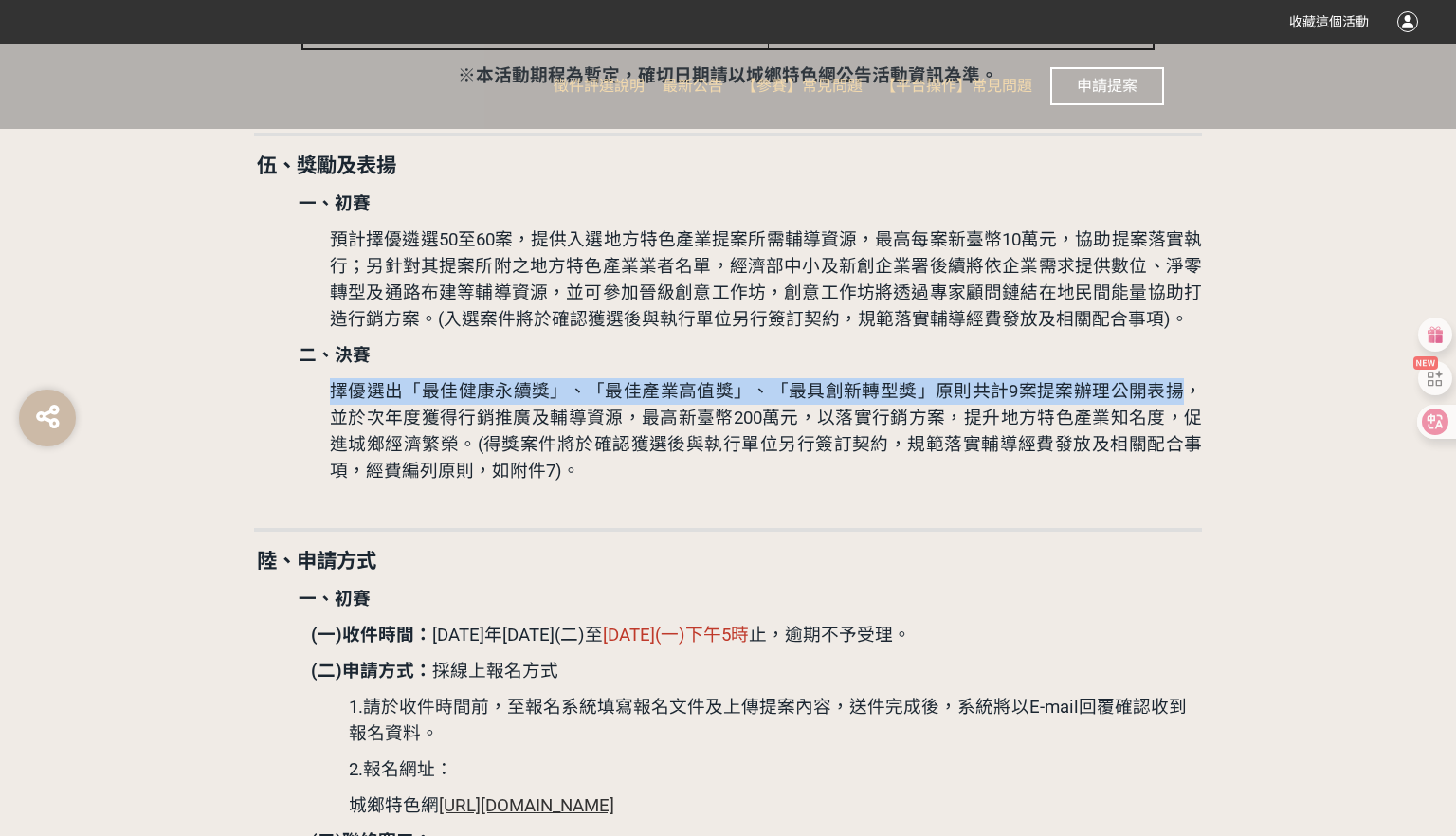 drag, startPoint x: 338, startPoint y: 358, endPoint x: 1171, endPoint y: 373, distance: 833.13504 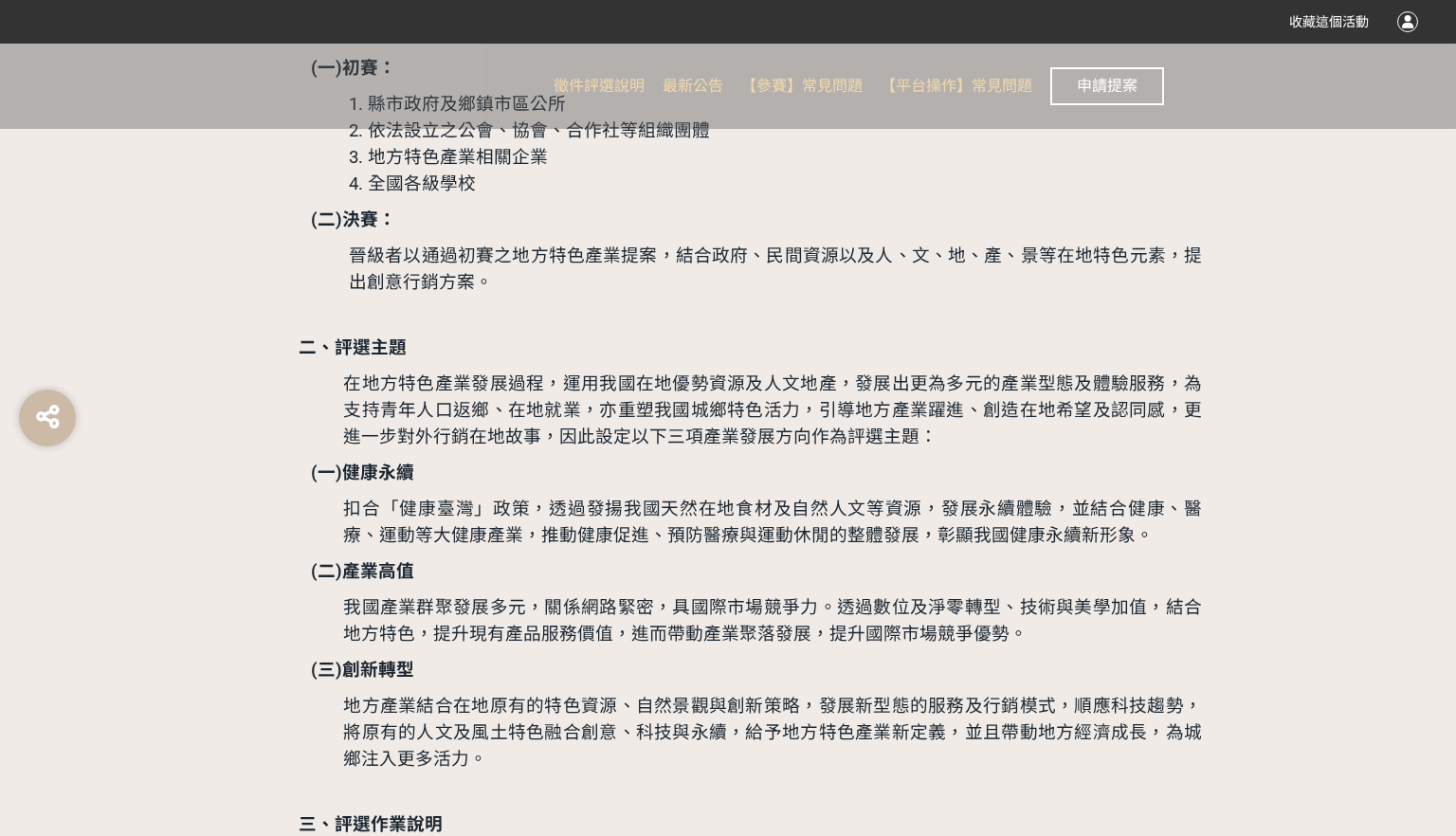 scroll, scrollTop: 0, scrollLeft: 0, axis: both 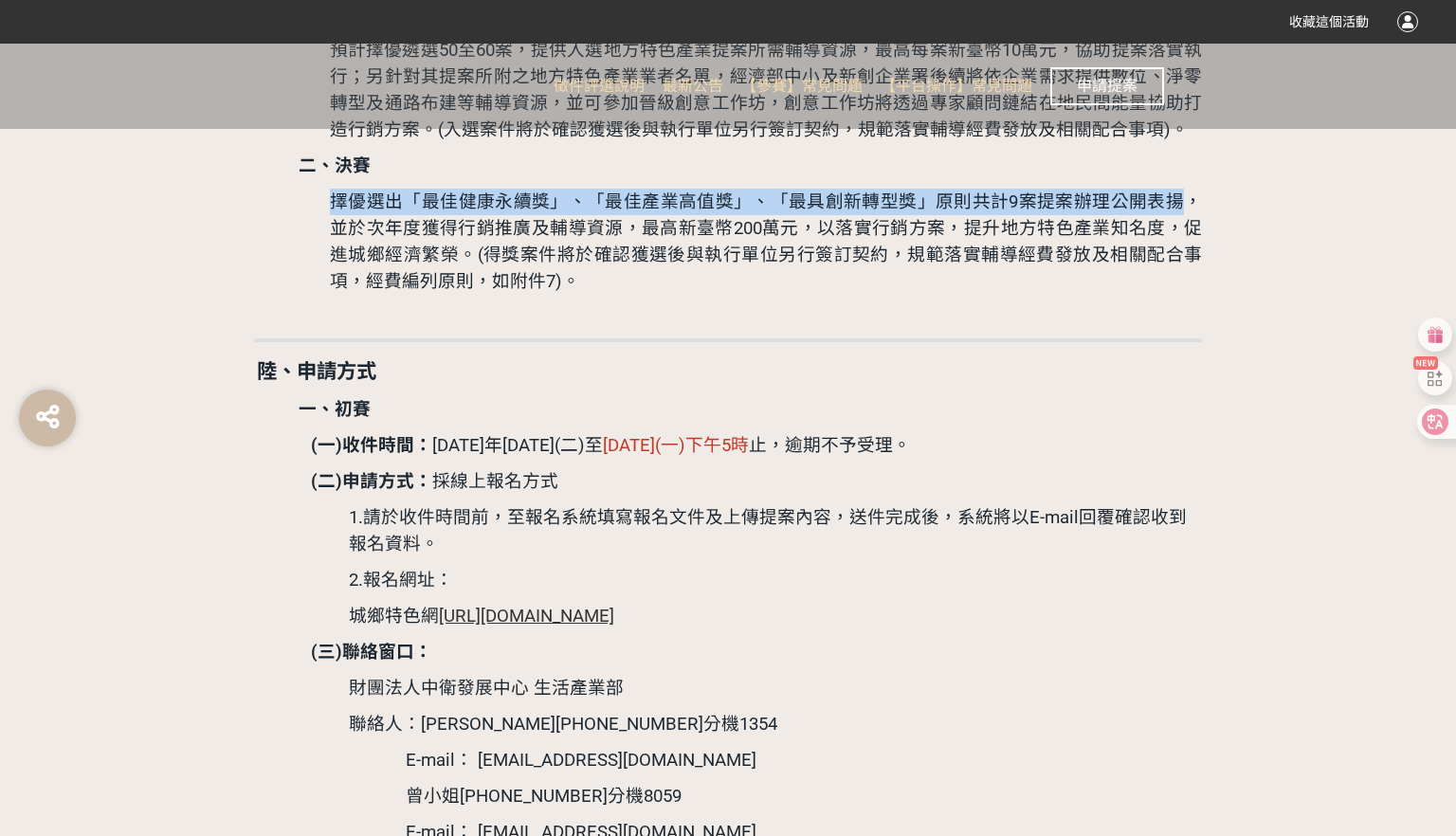 drag, startPoint x: 320, startPoint y: 167, endPoint x: 1160, endPoint y: 180, distance: 840.1006 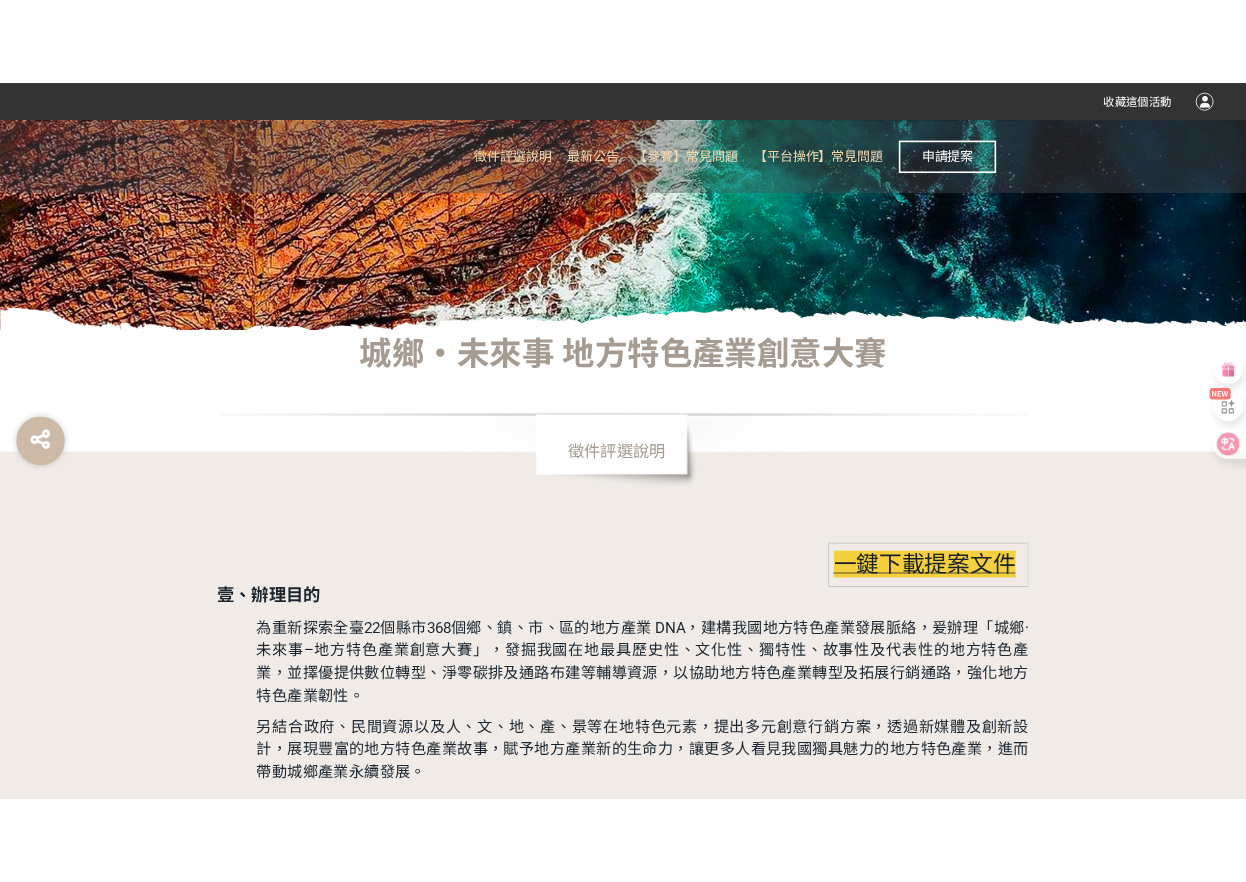 scroll, scrollTop: 0, scrollLeft: 0, axis: both 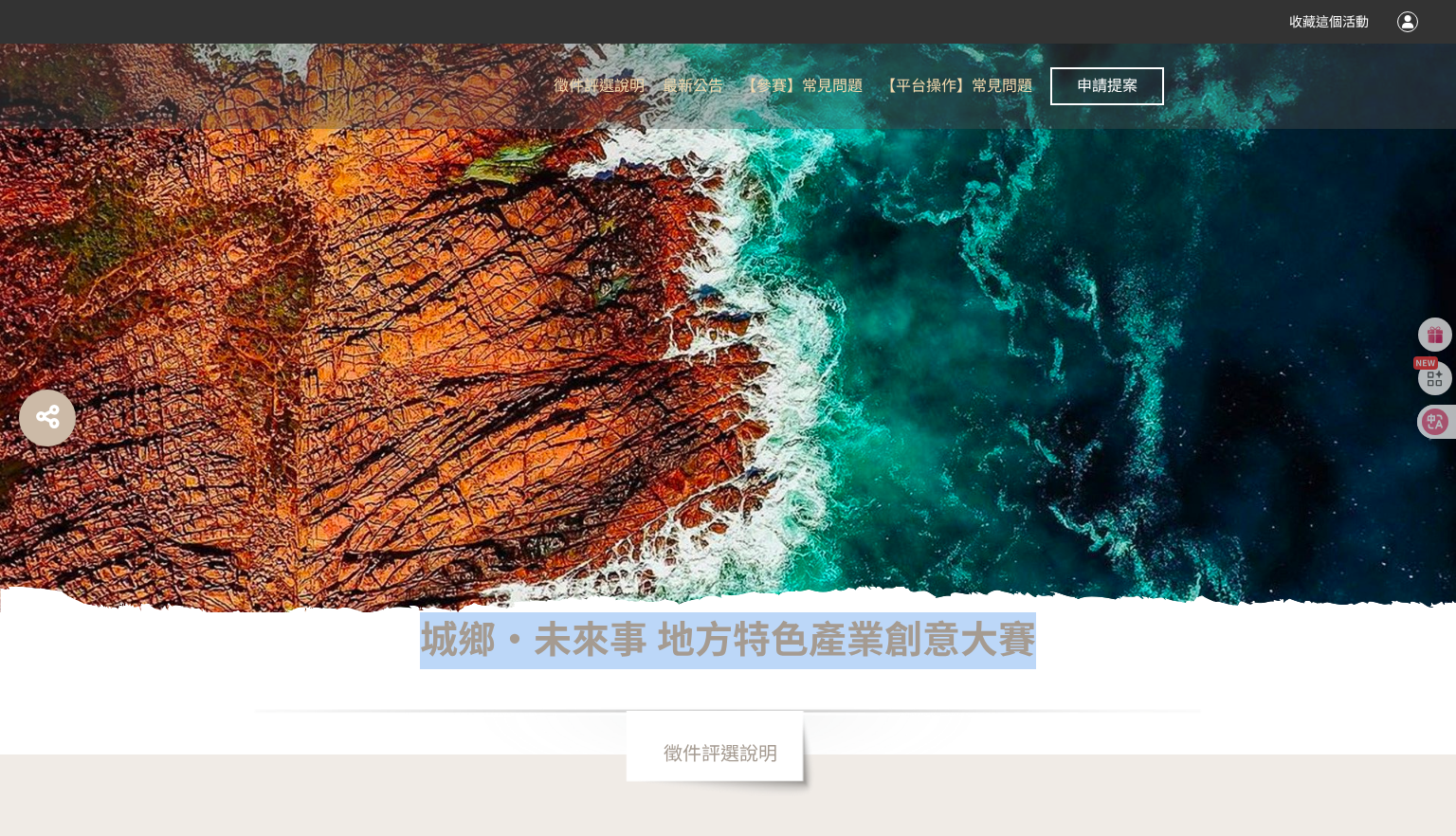 drag, startPoint x: 428, startPoint y: 649, endPoint x: 1041, endPoint y: 645, distance: 613.01305 